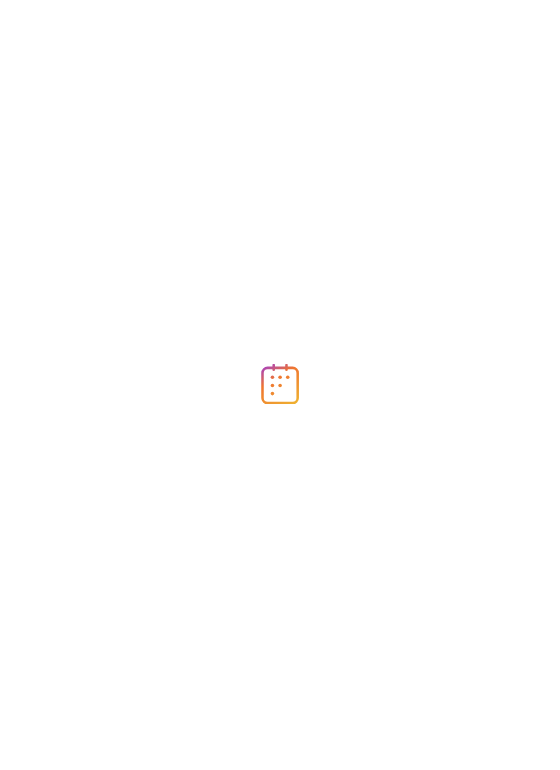 scroll, scrollTop: 0, scrollLeft: 0, axis: both 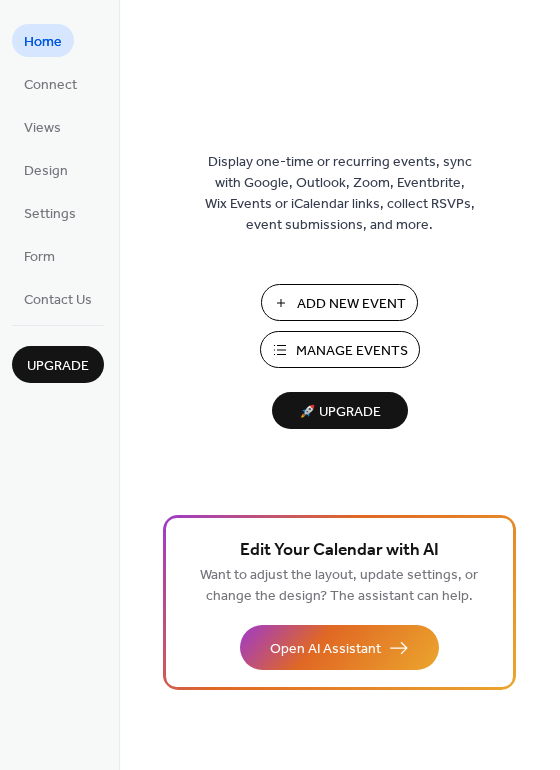 click on "Add New Event" at bounding box center [339, 302] 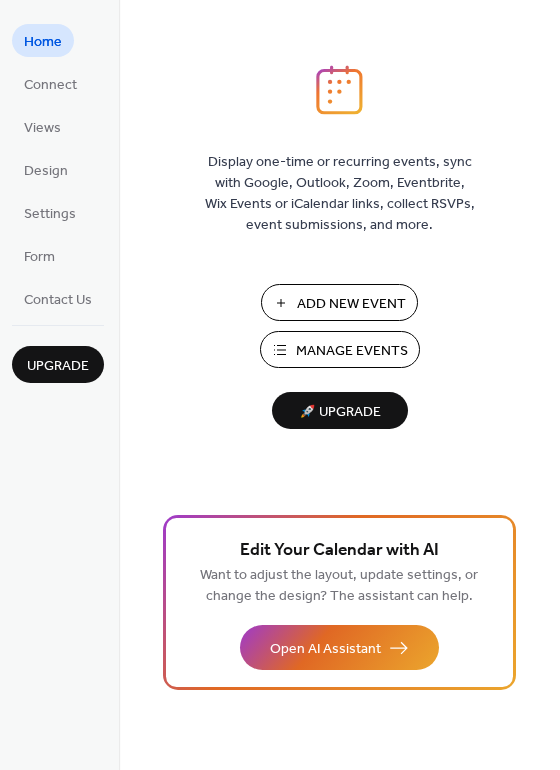 click on "Add New Event" at bounding box center [351, 304] 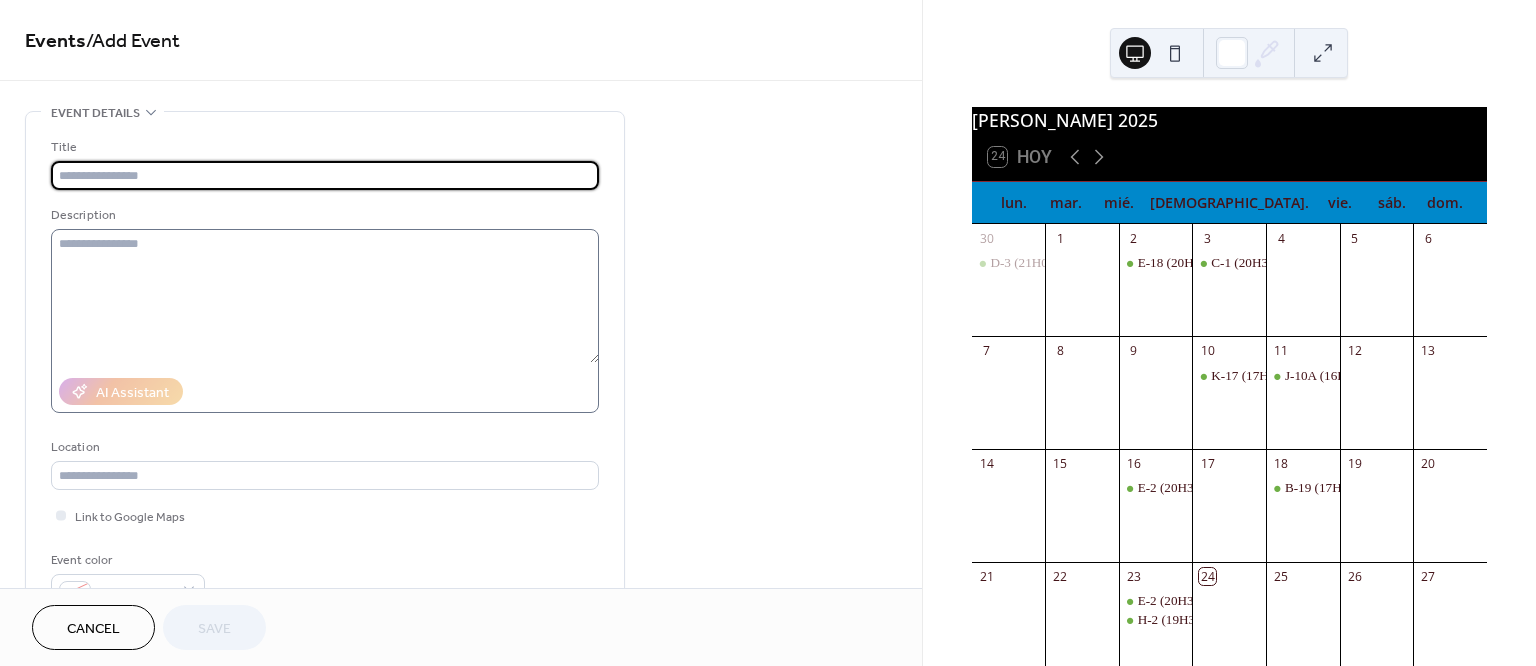 scroll, scrollTop: 0, scrollLeft: 0, axis: both 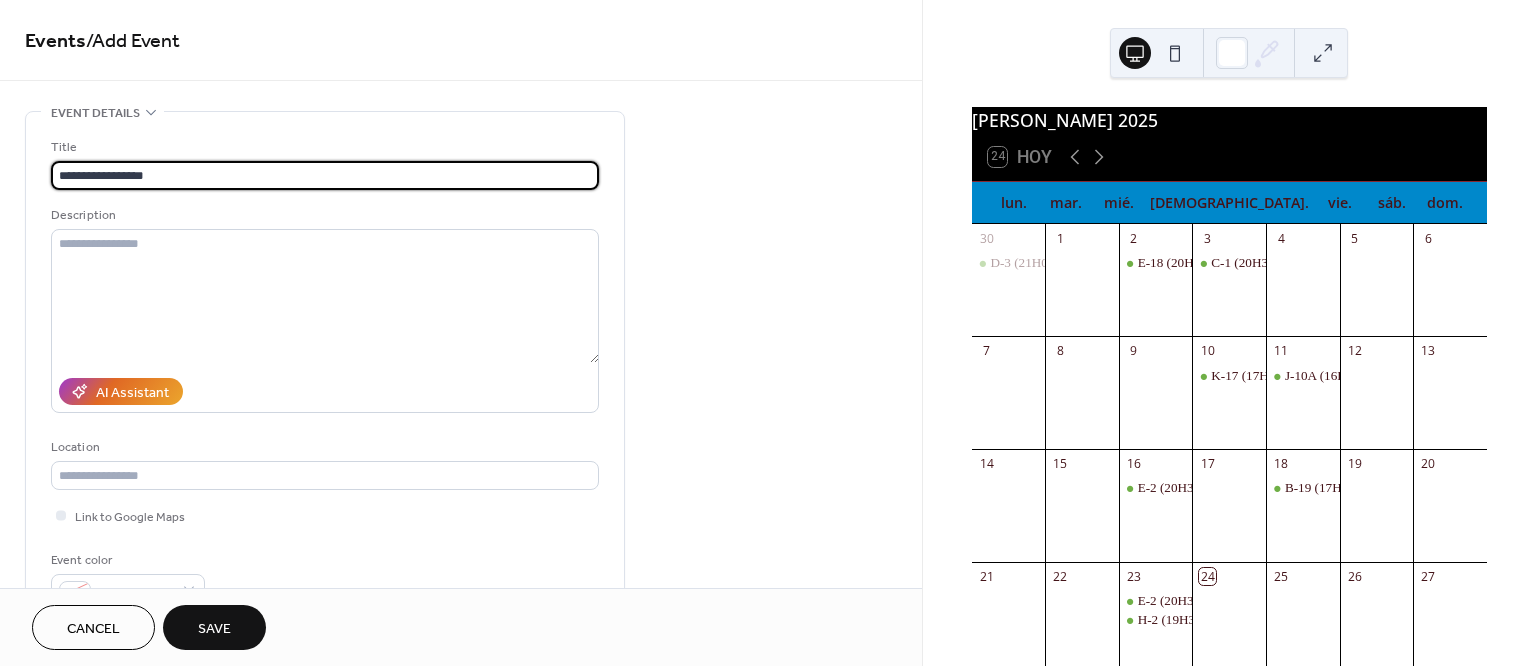 drag, startPoint x: 200, startPoint y: 173, endPoint x: -20, endPoint y: 153, distance: 220.90723 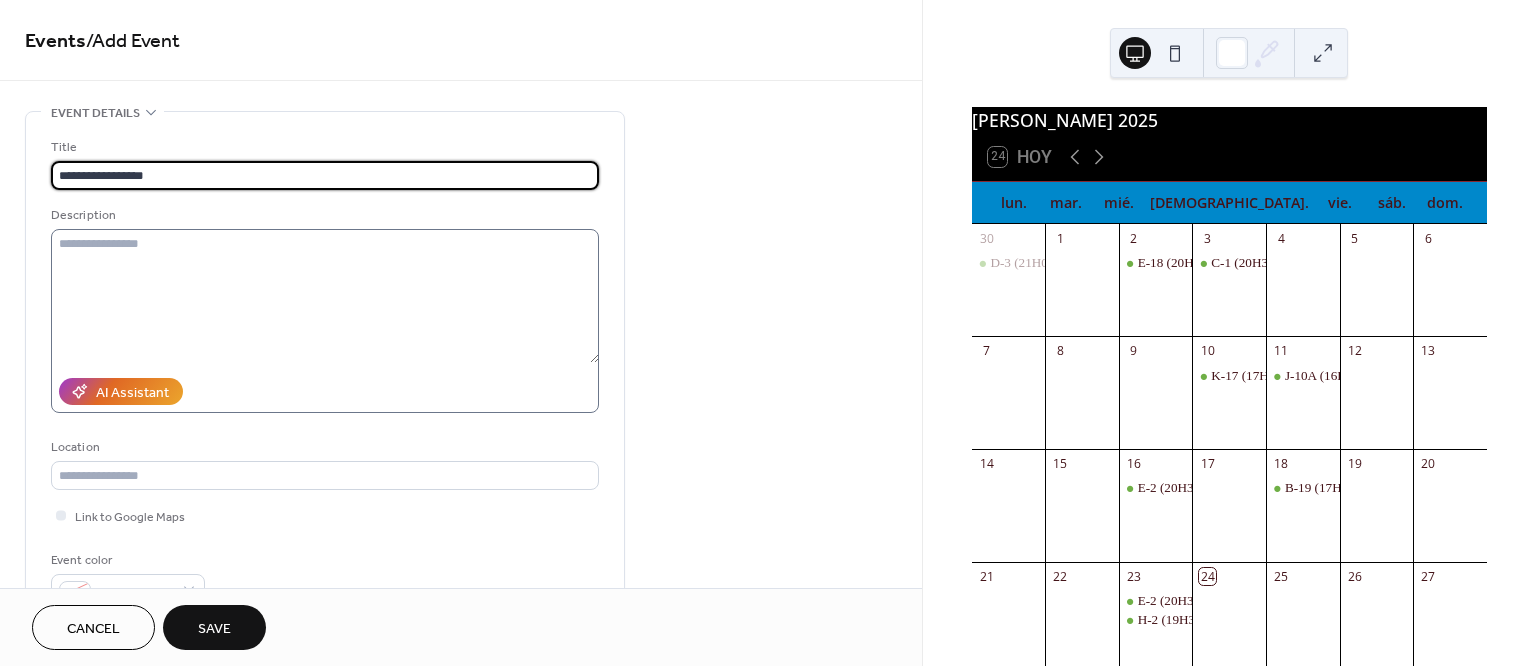 type on "**********" 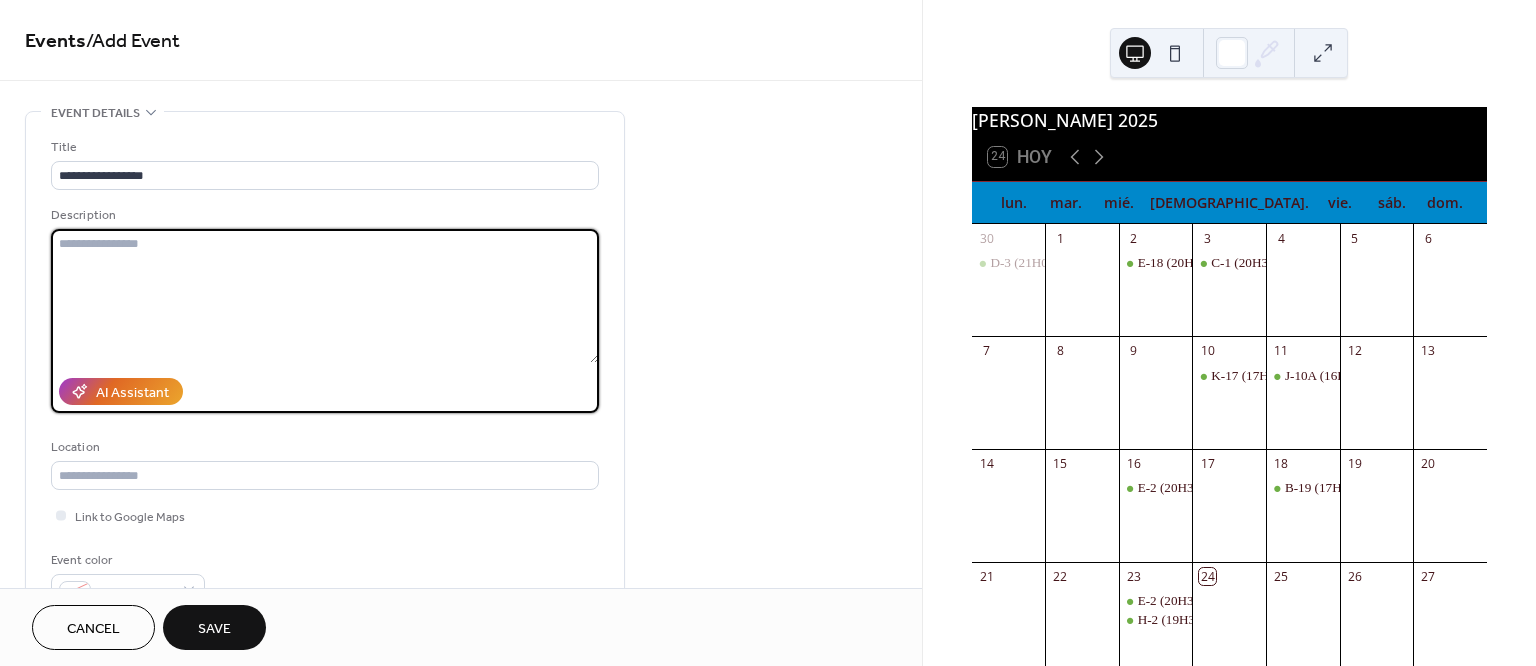 click at bounding box center (325, 296) 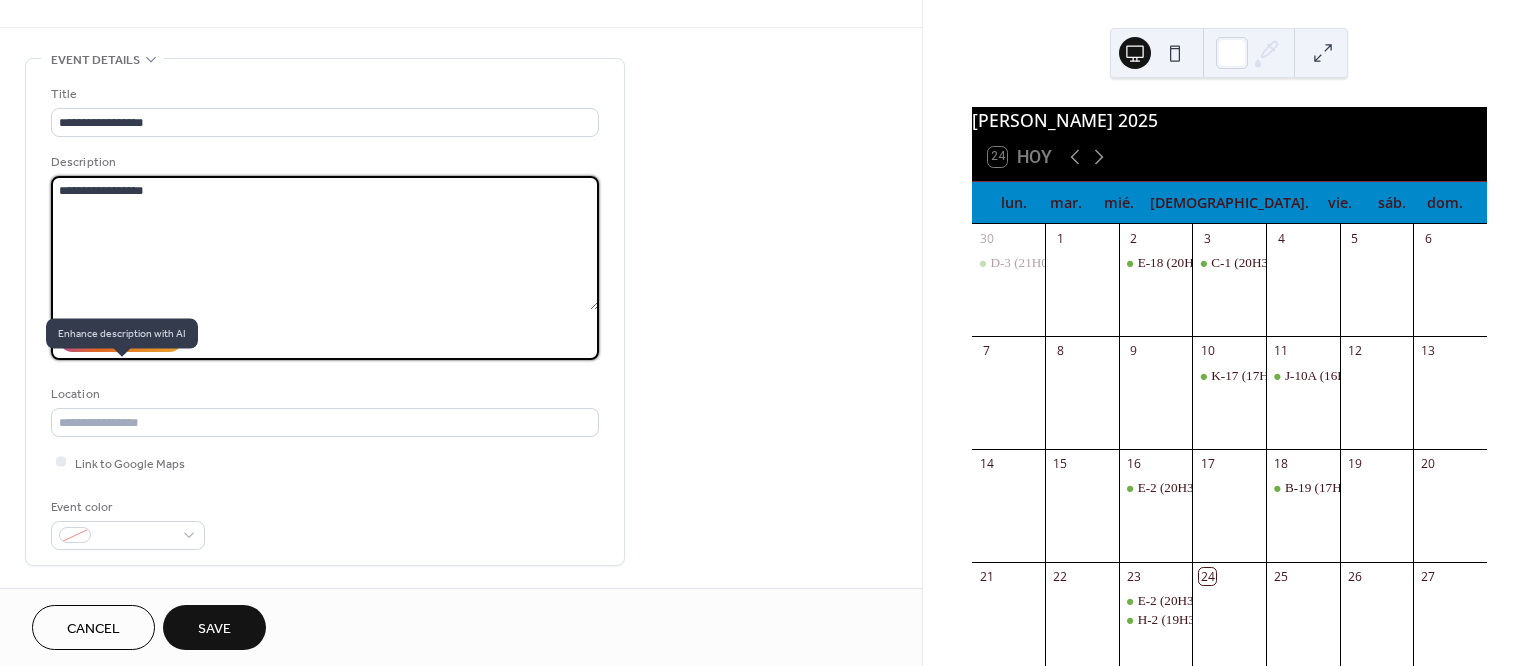 scroll, scrollTop: 375, scrollLeft: 0, axis: vertical 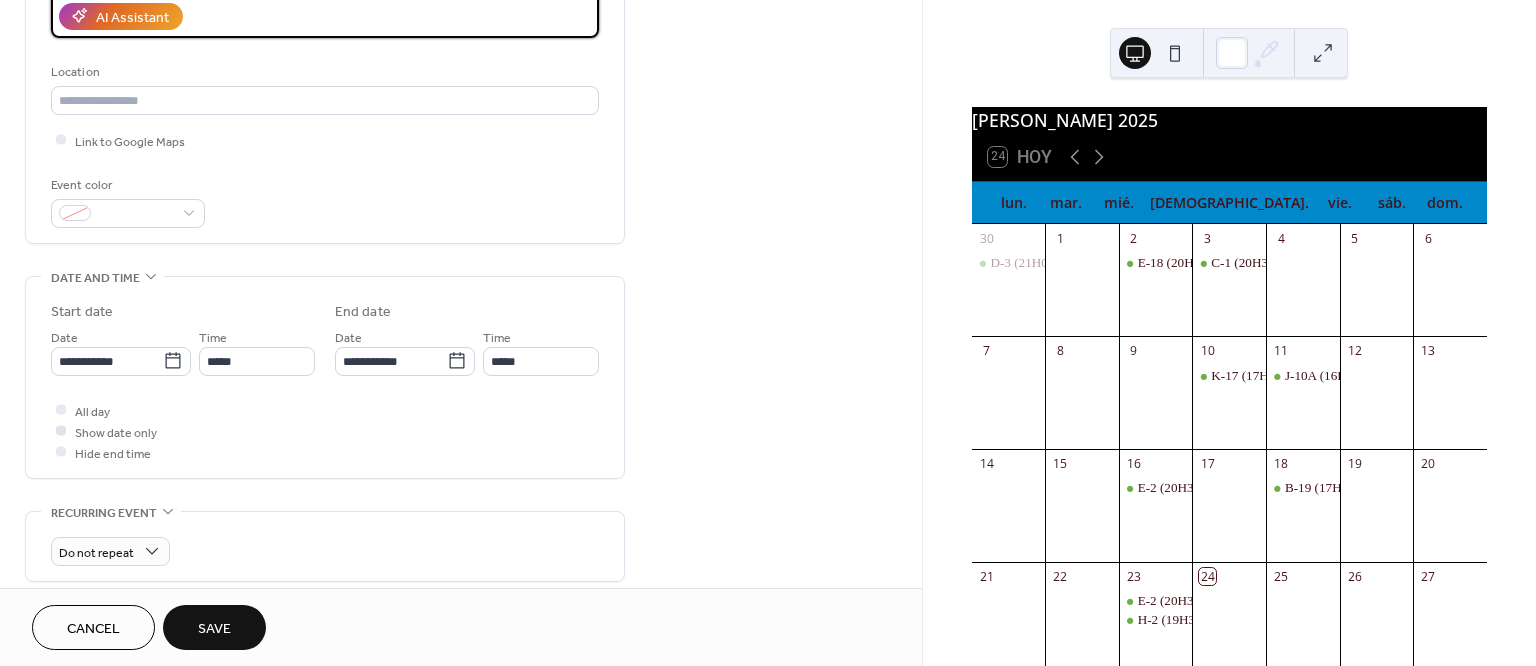 type on "**********" 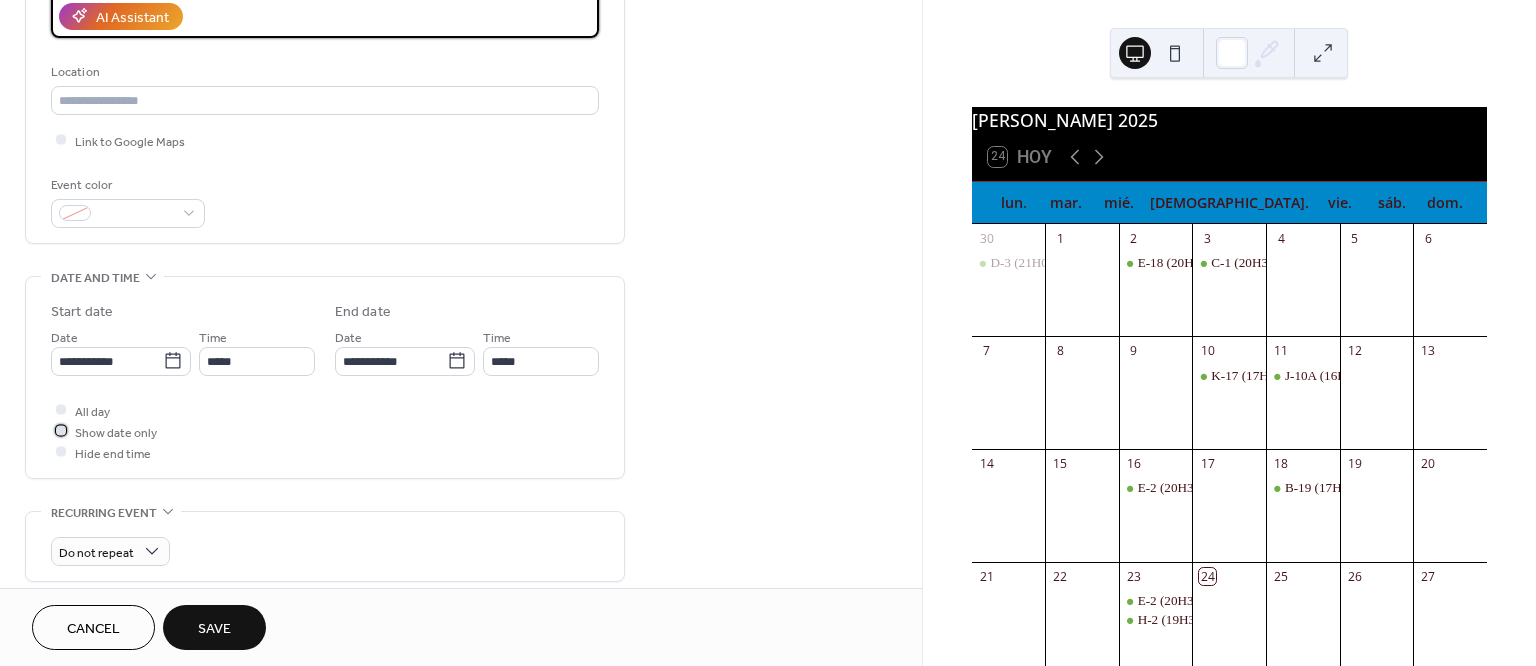 click on "Show date only" at bounding box center (116, 432) 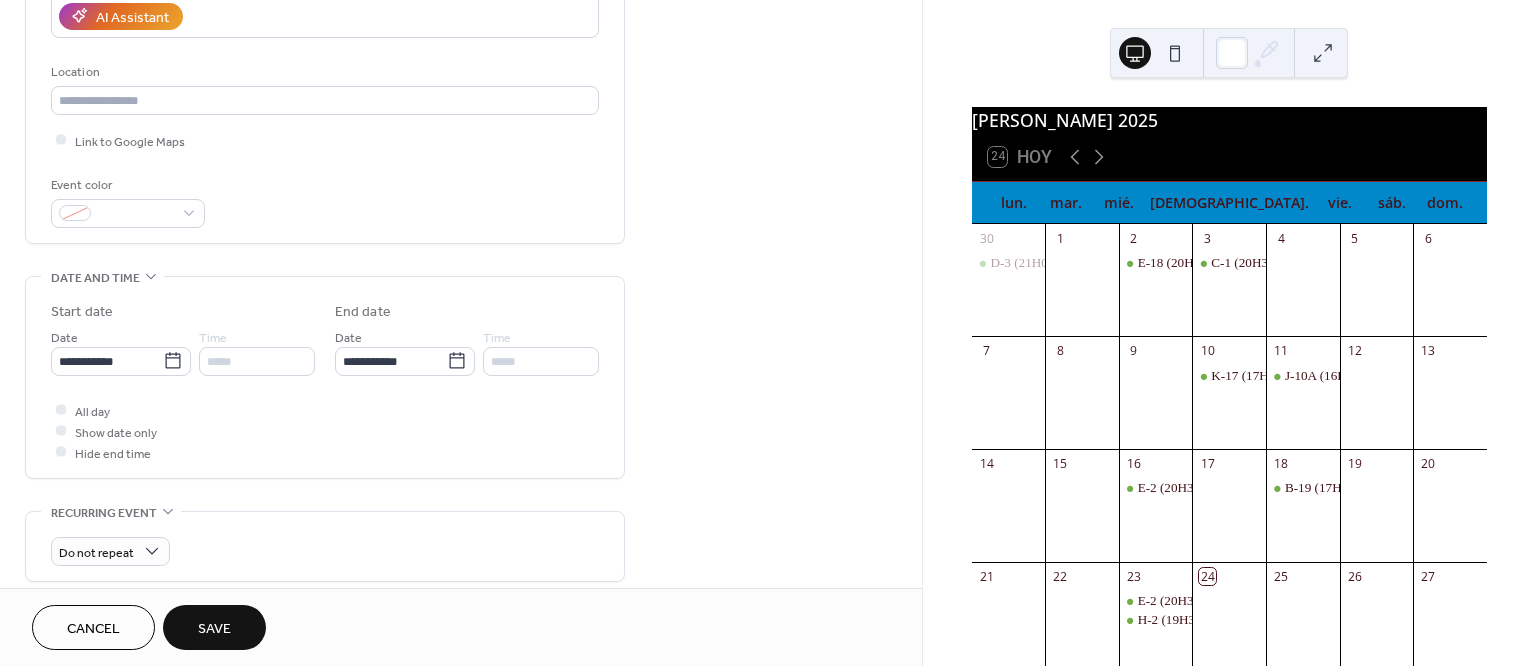 click on "Save" at bounding box center (214, 629) 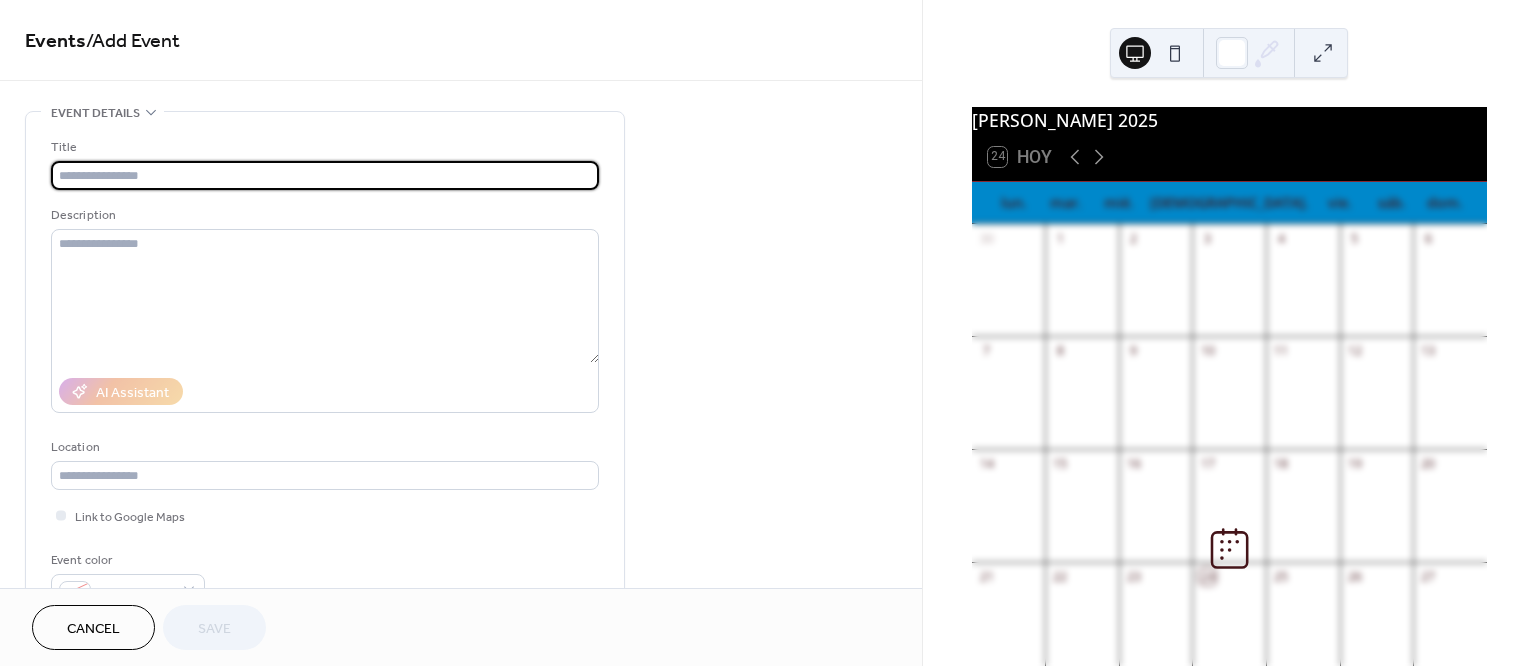 scroll, scrollTop: 0, scrollLeft: 0, axis: both 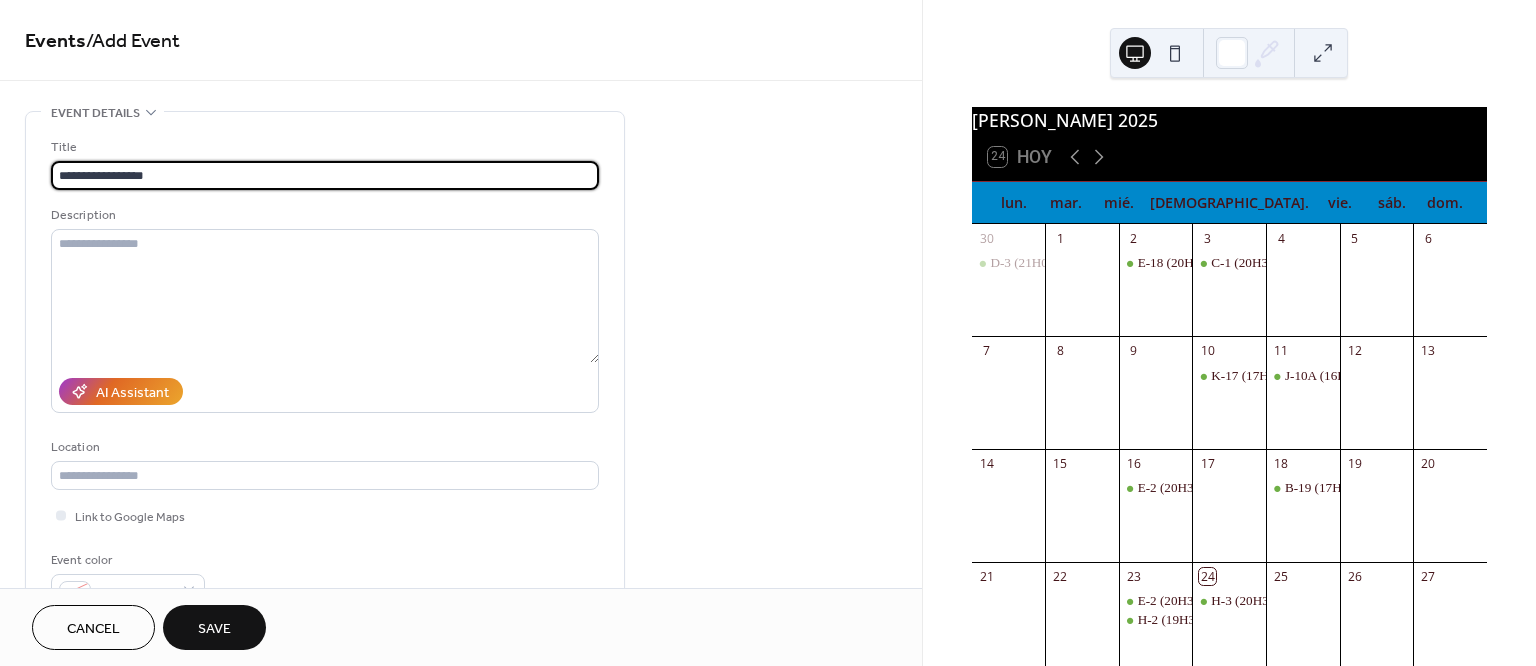 drag, startPoint x: 208, startPoint y: 178, endPoint x: -85, endPoint y: 168, distance: 293.1706 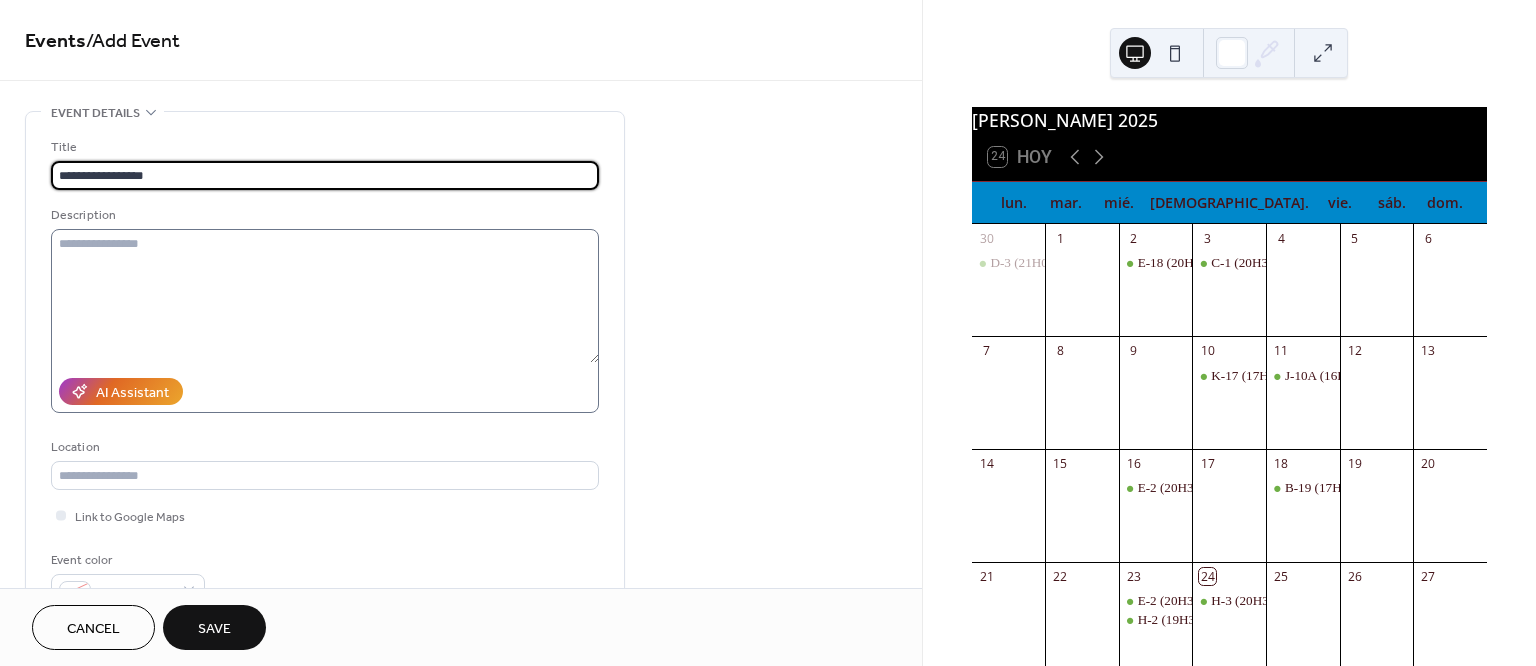 type on "**********" 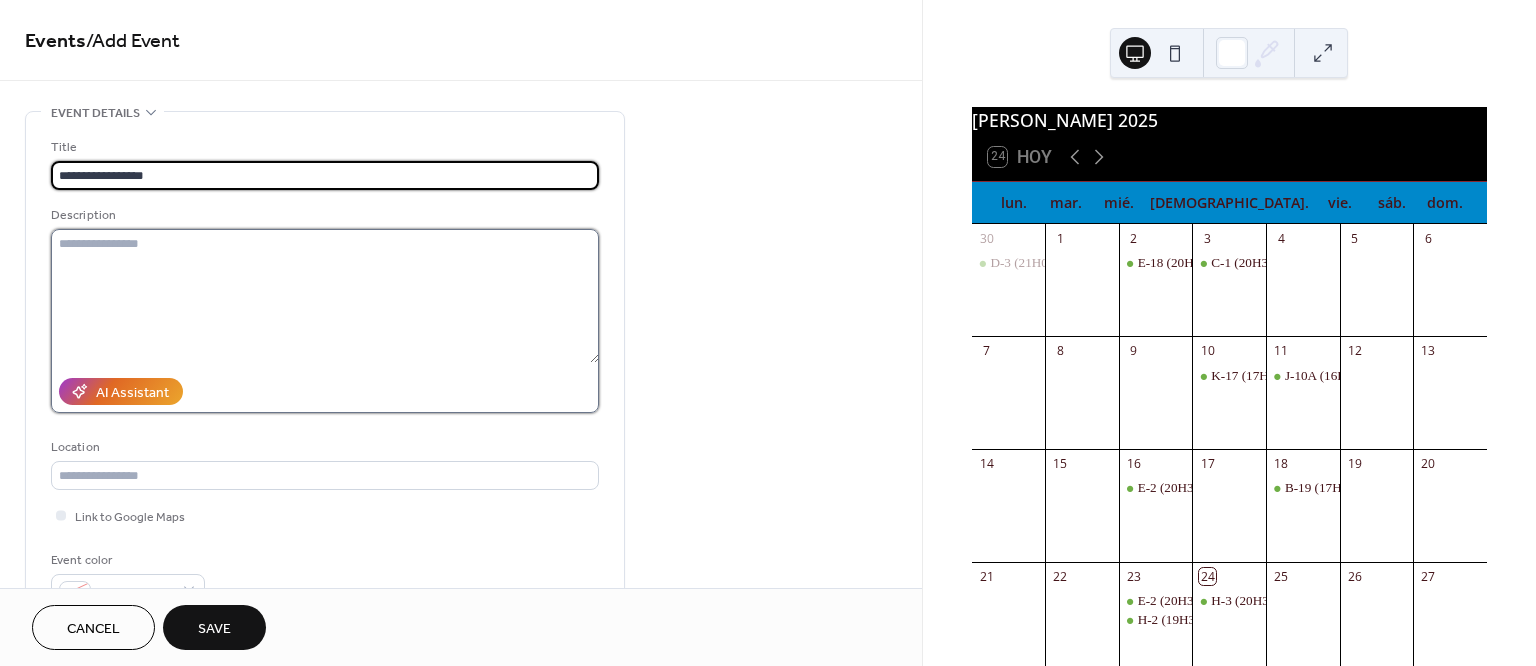 click at bounding box center (325, 296) 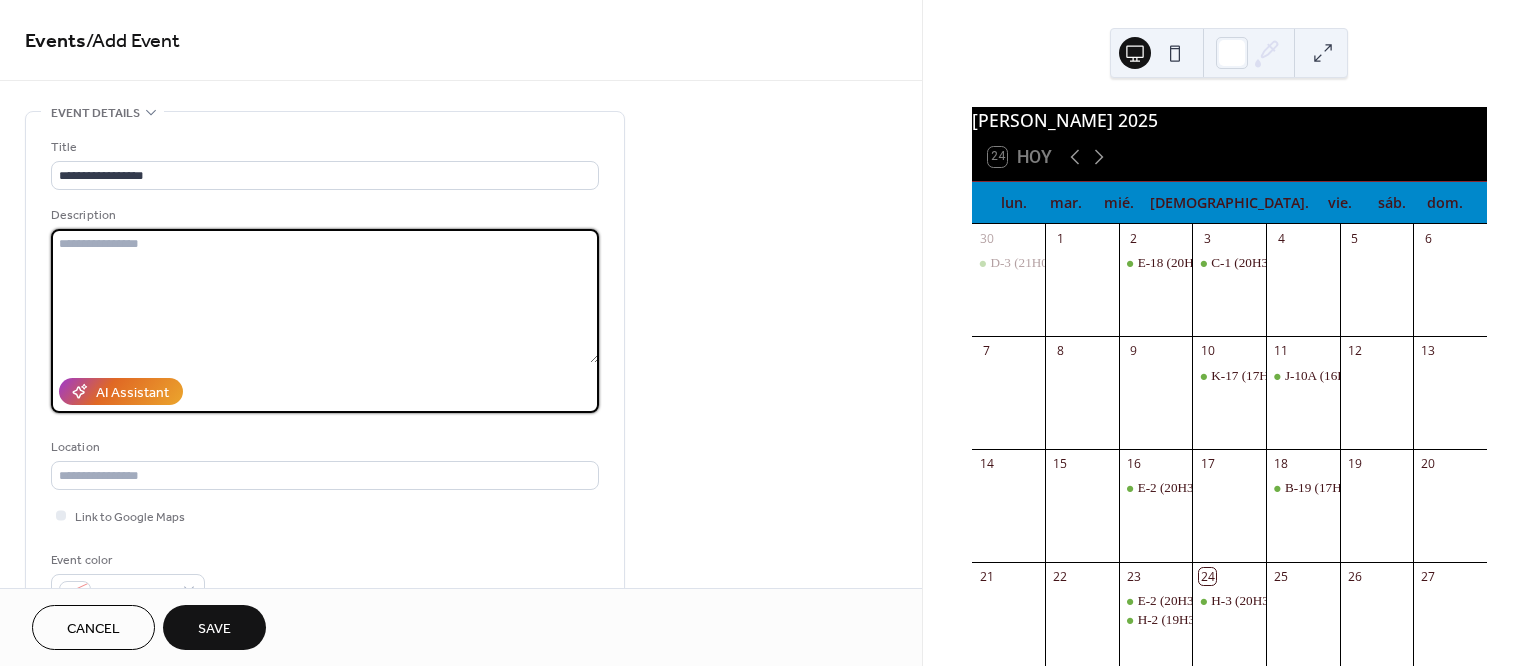 paste on "**********" 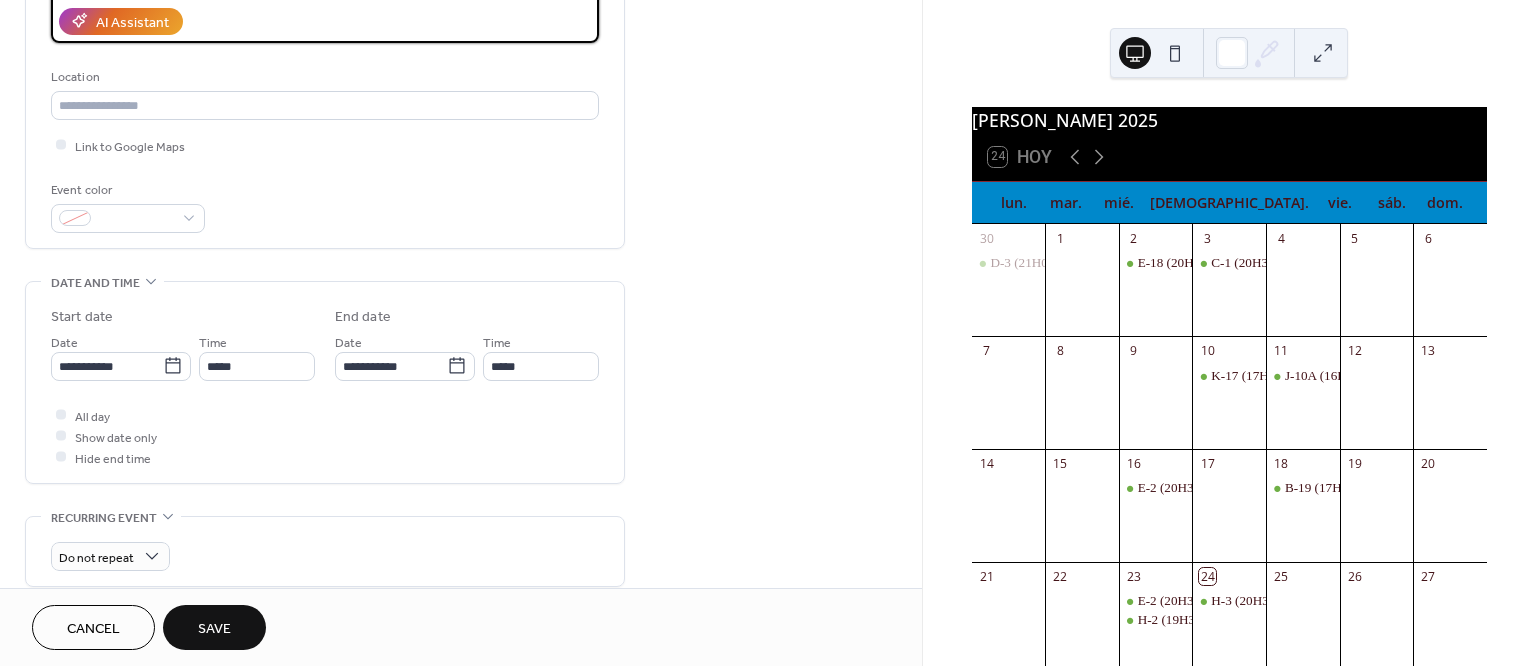 scroll, scrollTop: 375, scrollLeft: 0, axis: vertical 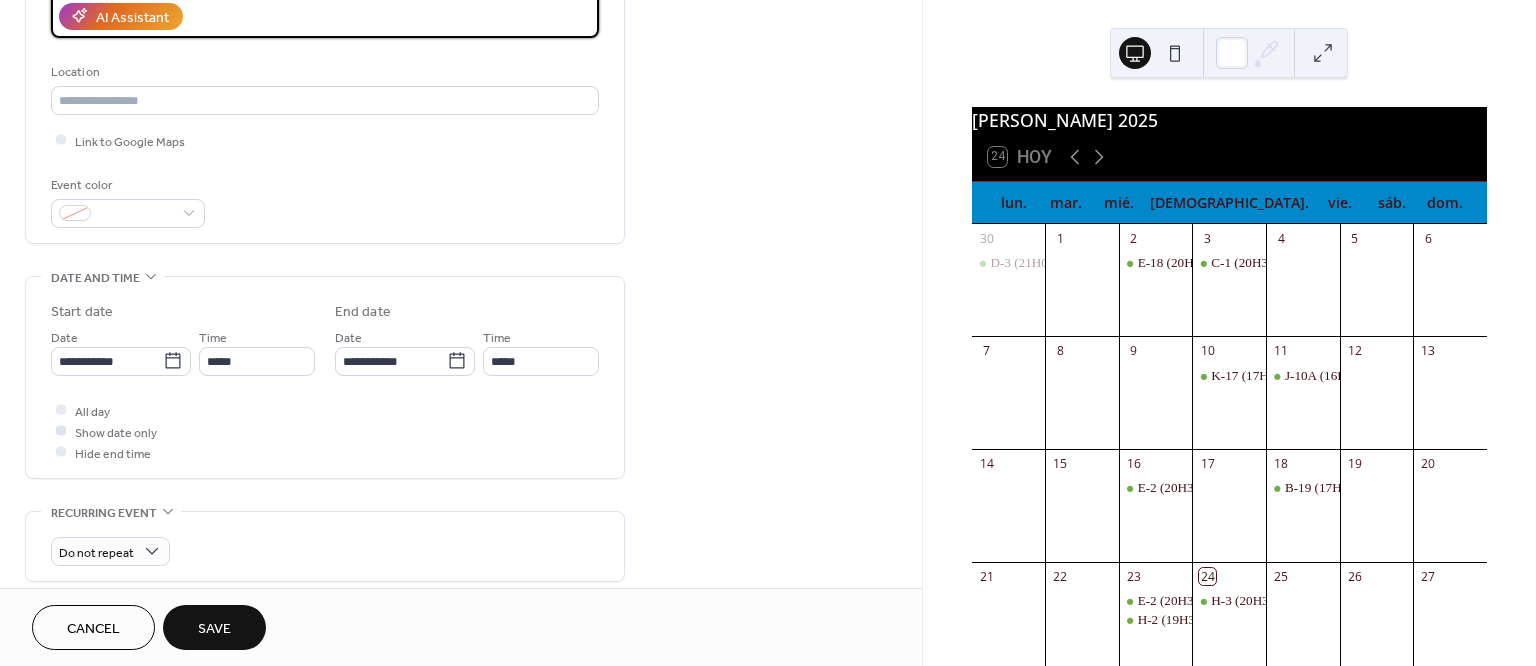 type on "**********" 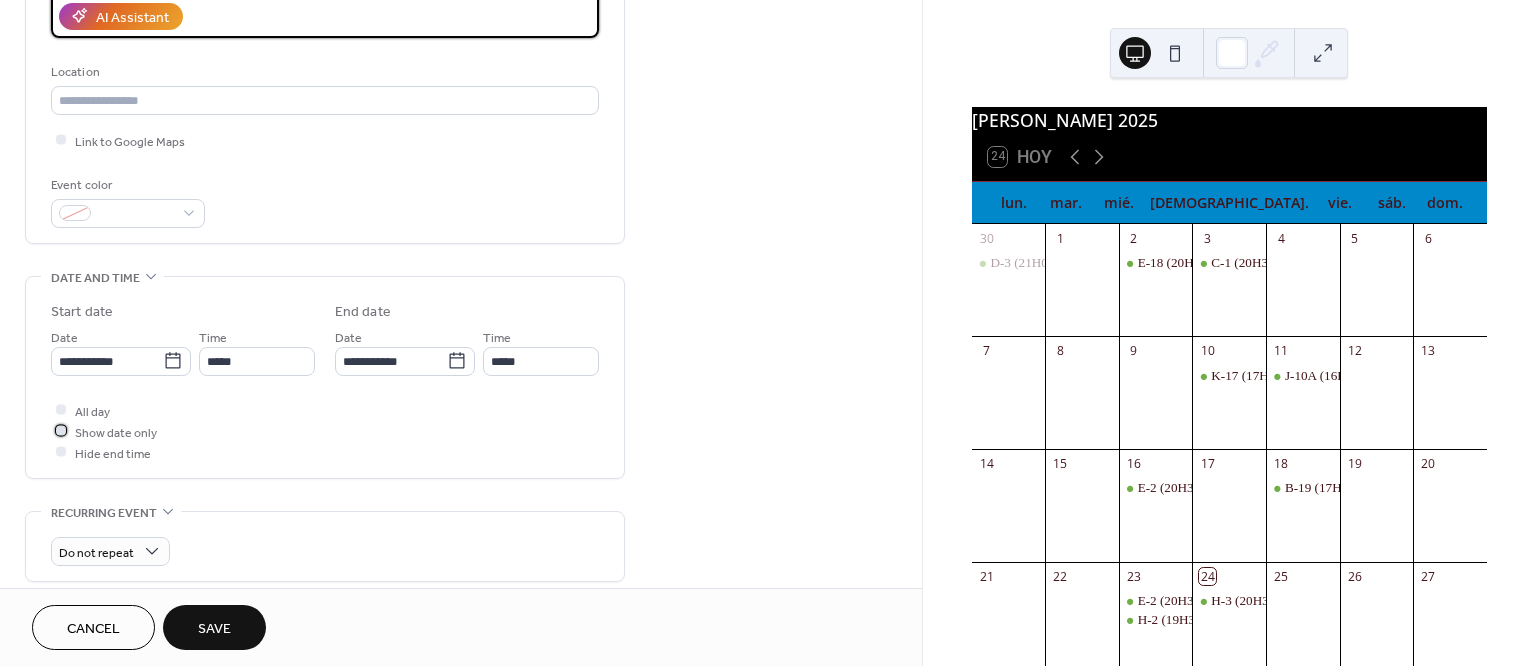click on "Show date only" at bounding box center (116, 432) 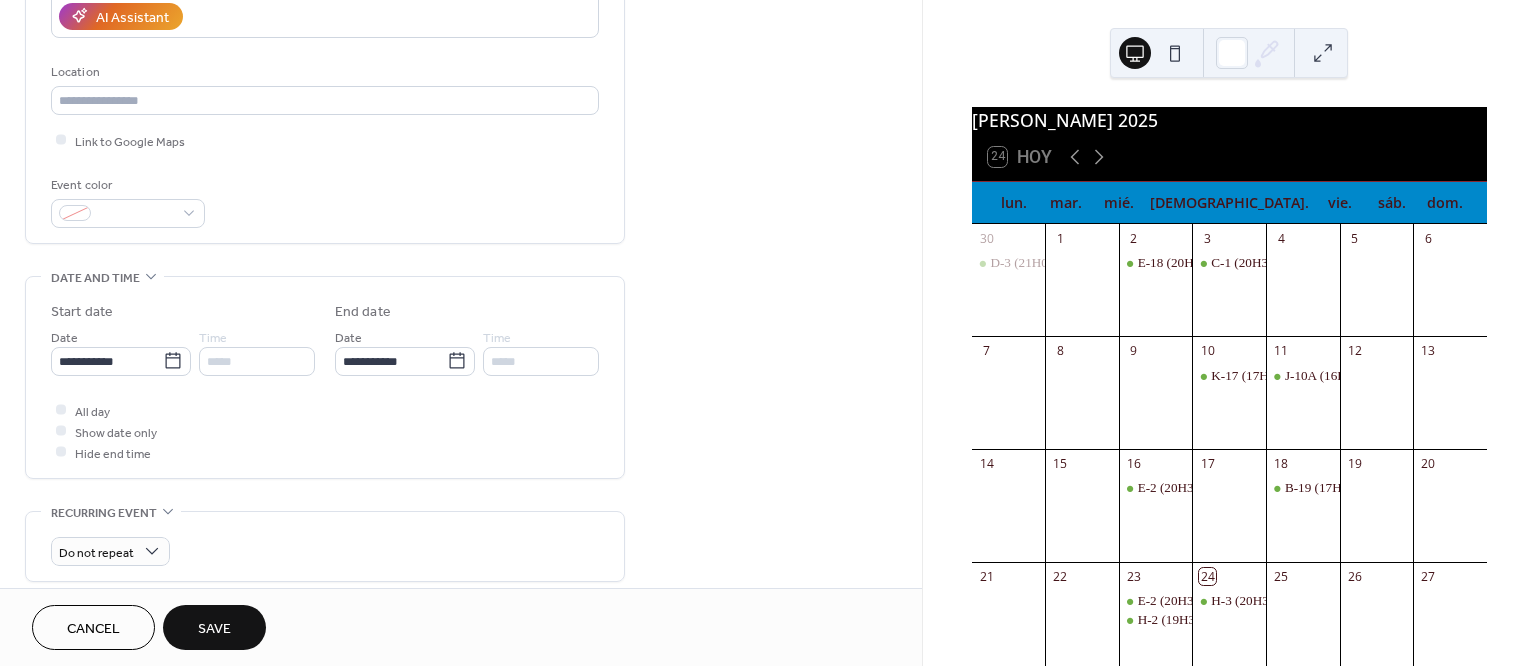 click on "Save" at bounding box center (214, 629) 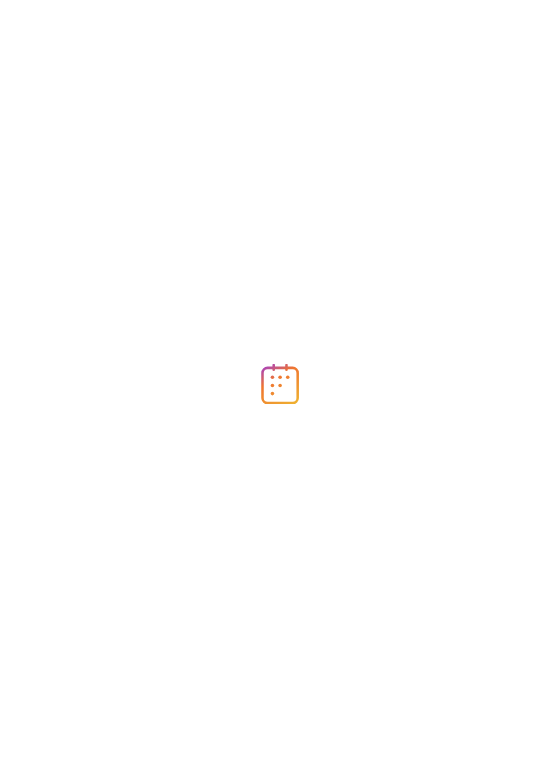scroll, scrollTop: 0, scrollLeft: 0, axis: both 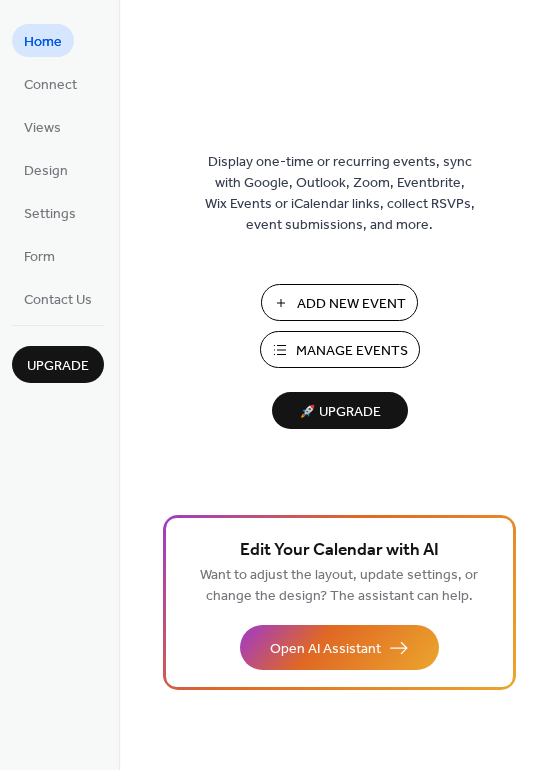 click on "Add New Event" at bounding box center [351, 304] 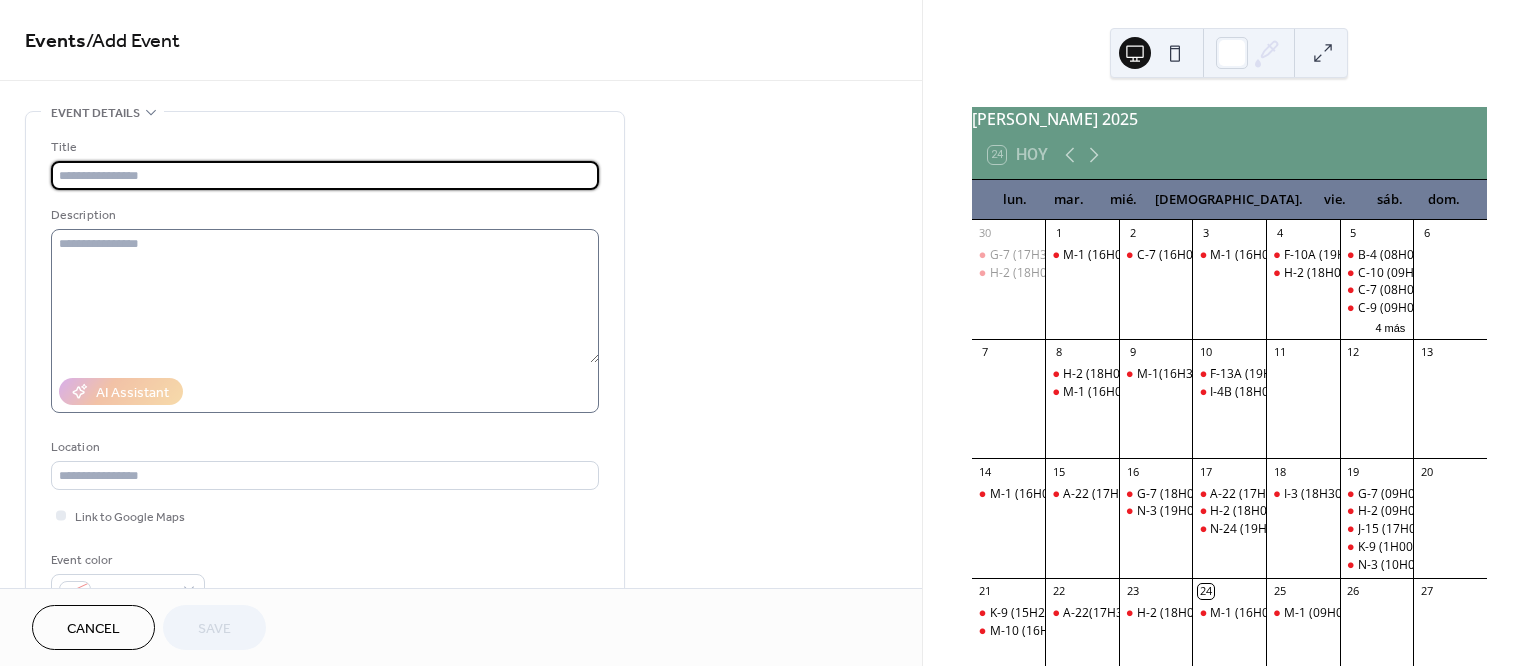scroll, scrollTop: 0, scrollLeft: 0, axis: both 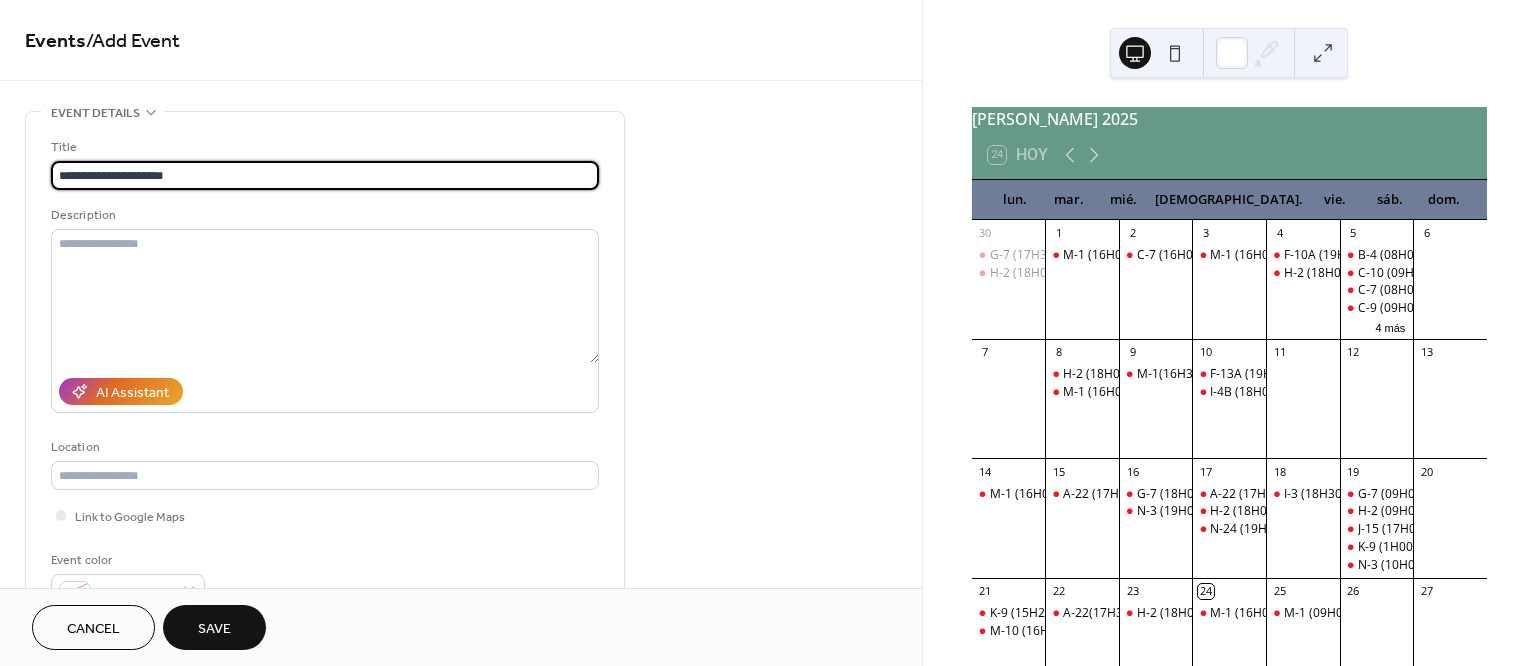 drag, startPoint x: 240, startPoint y: 183, endPoint x: -29, endPoint y: 131, distance: 273.97992 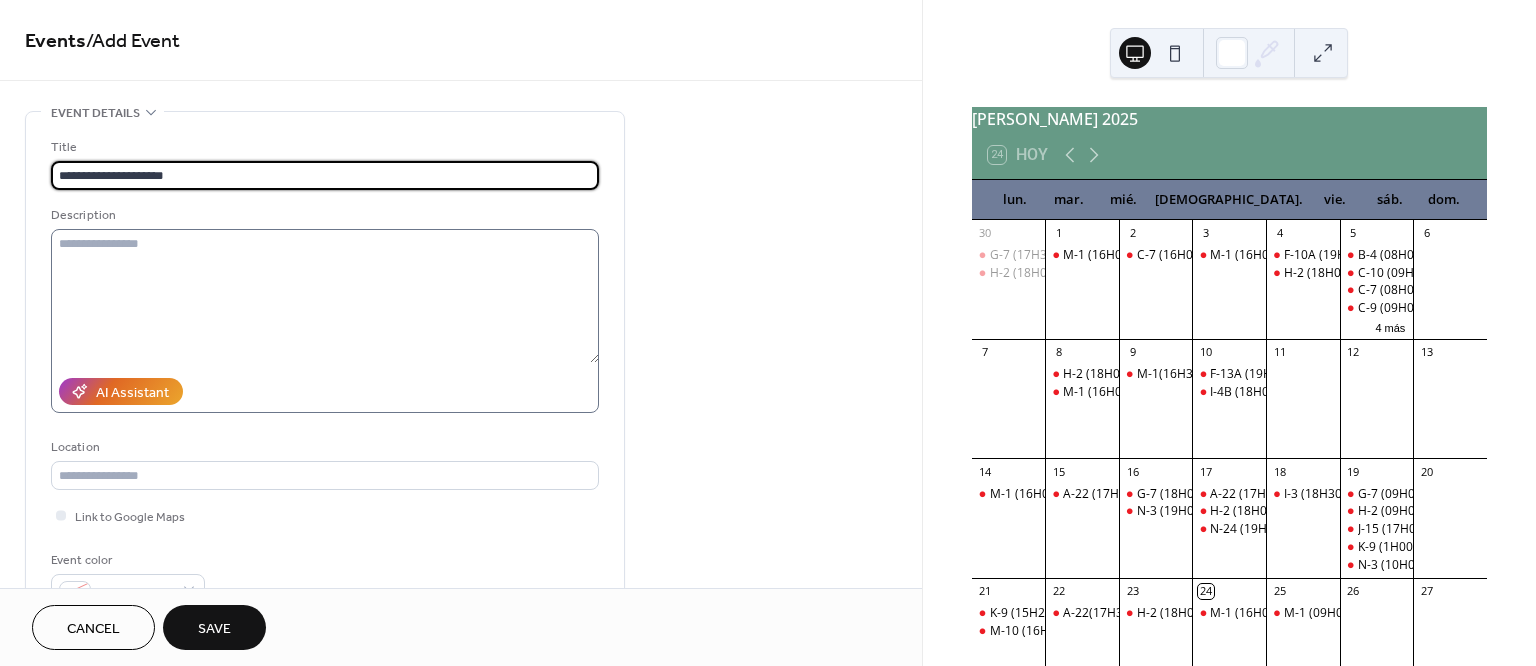 type on "**********" 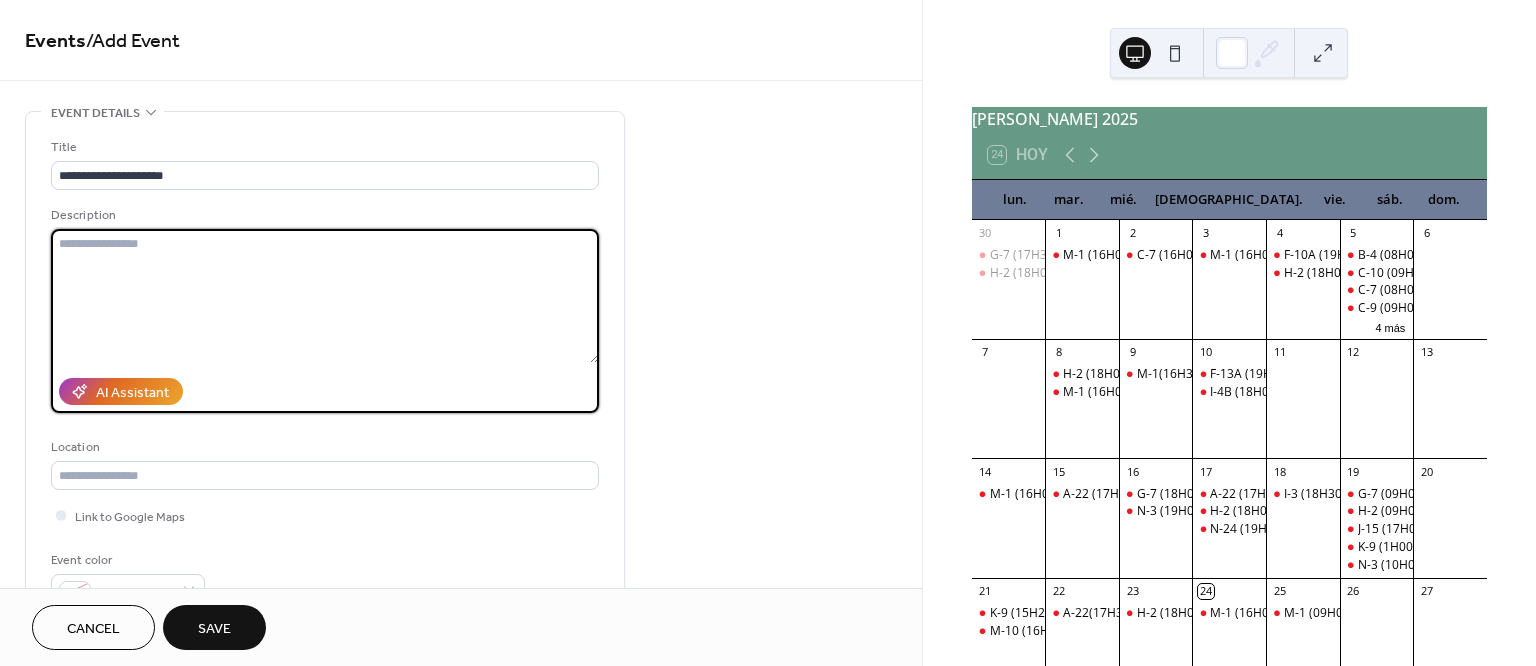 click at bounding box center [325, 296] 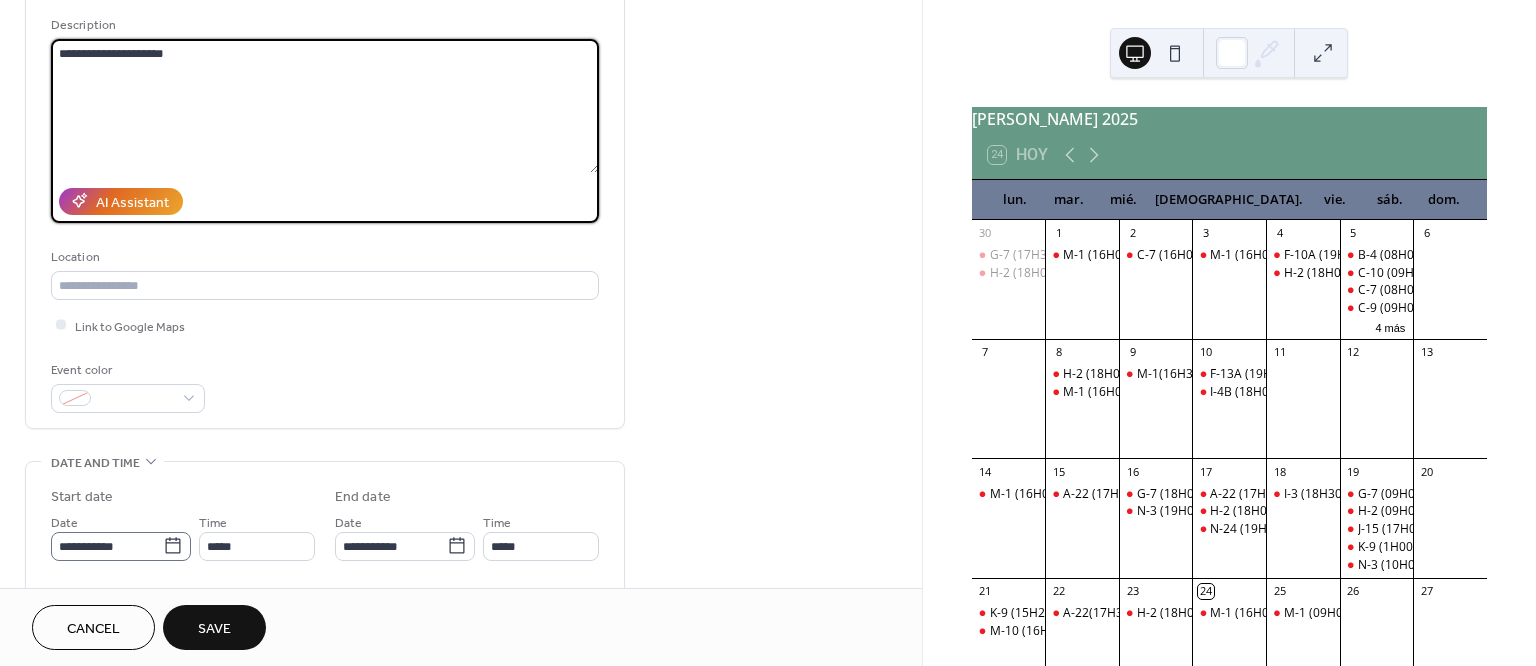 scroll, scrollTop: 250, scrollLeft: 0, axis: vertical 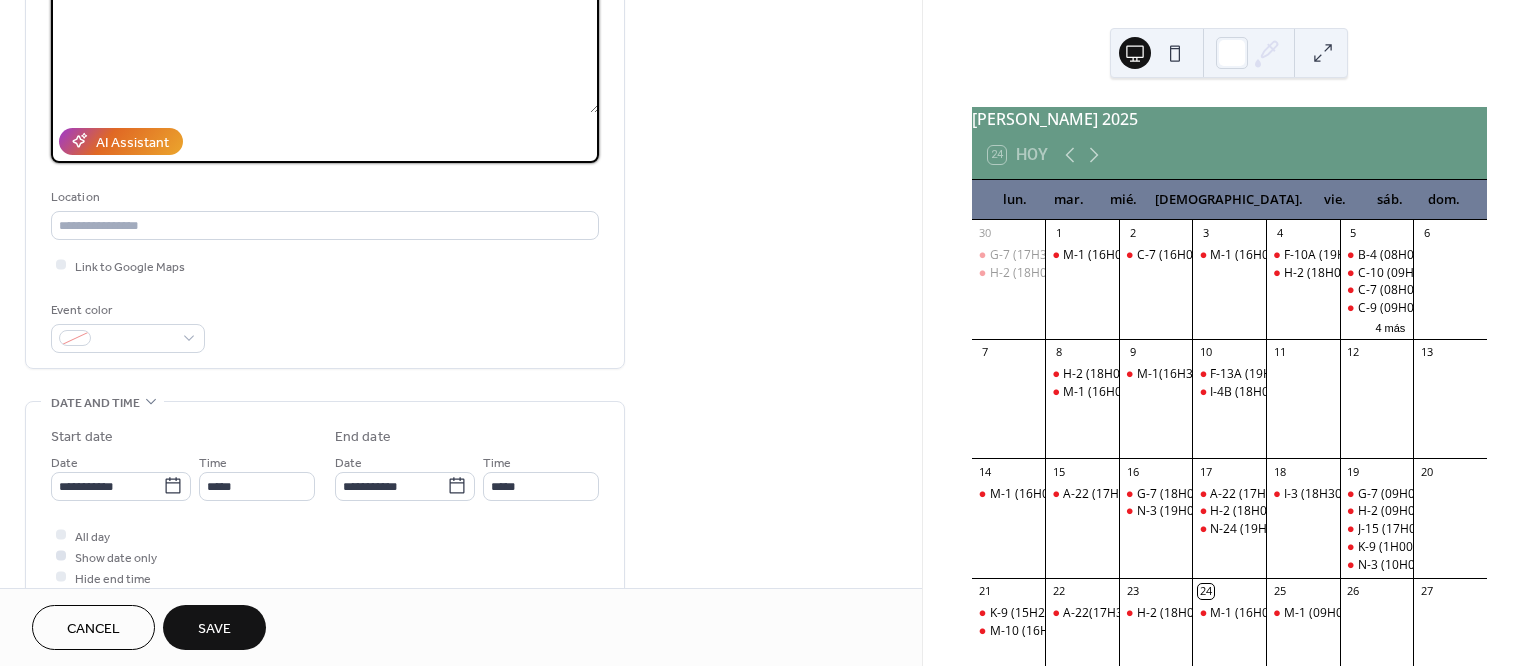 type on "**********" 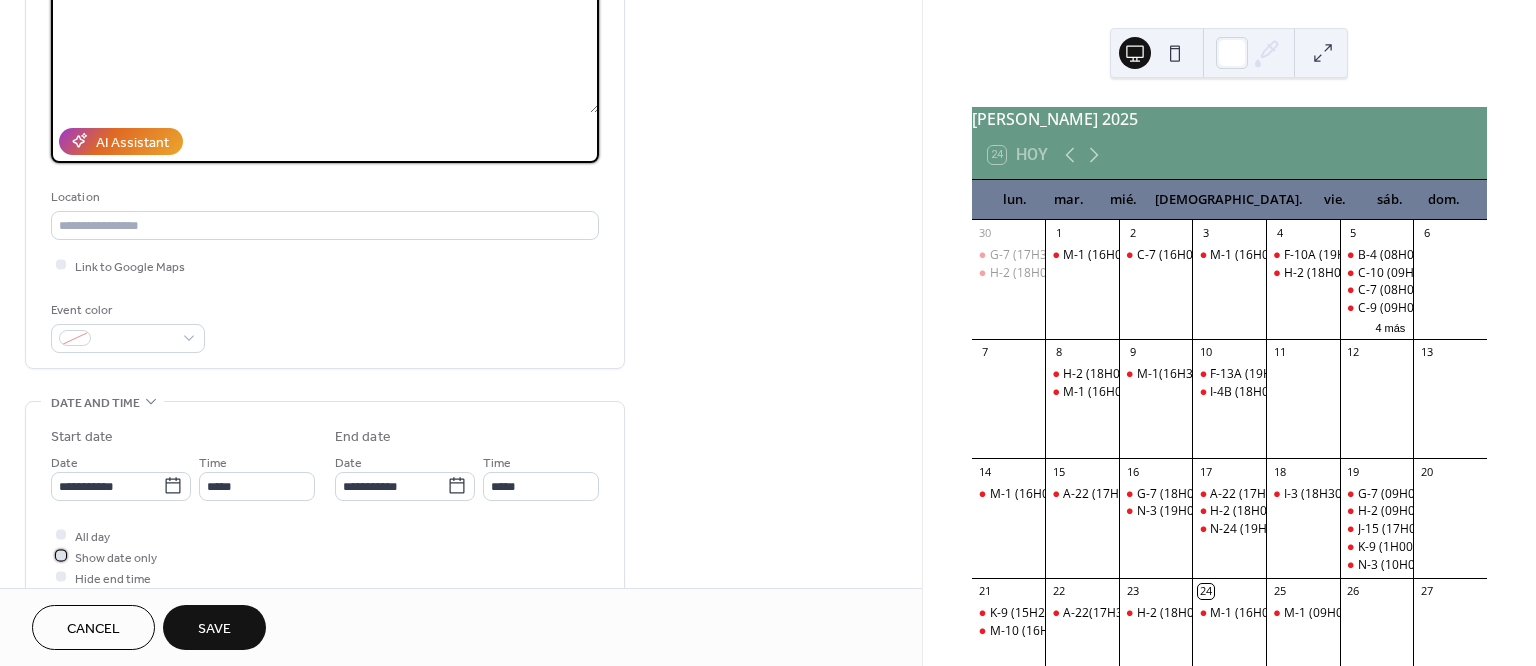 click on "Show date only" at bounding box center (116, 557) 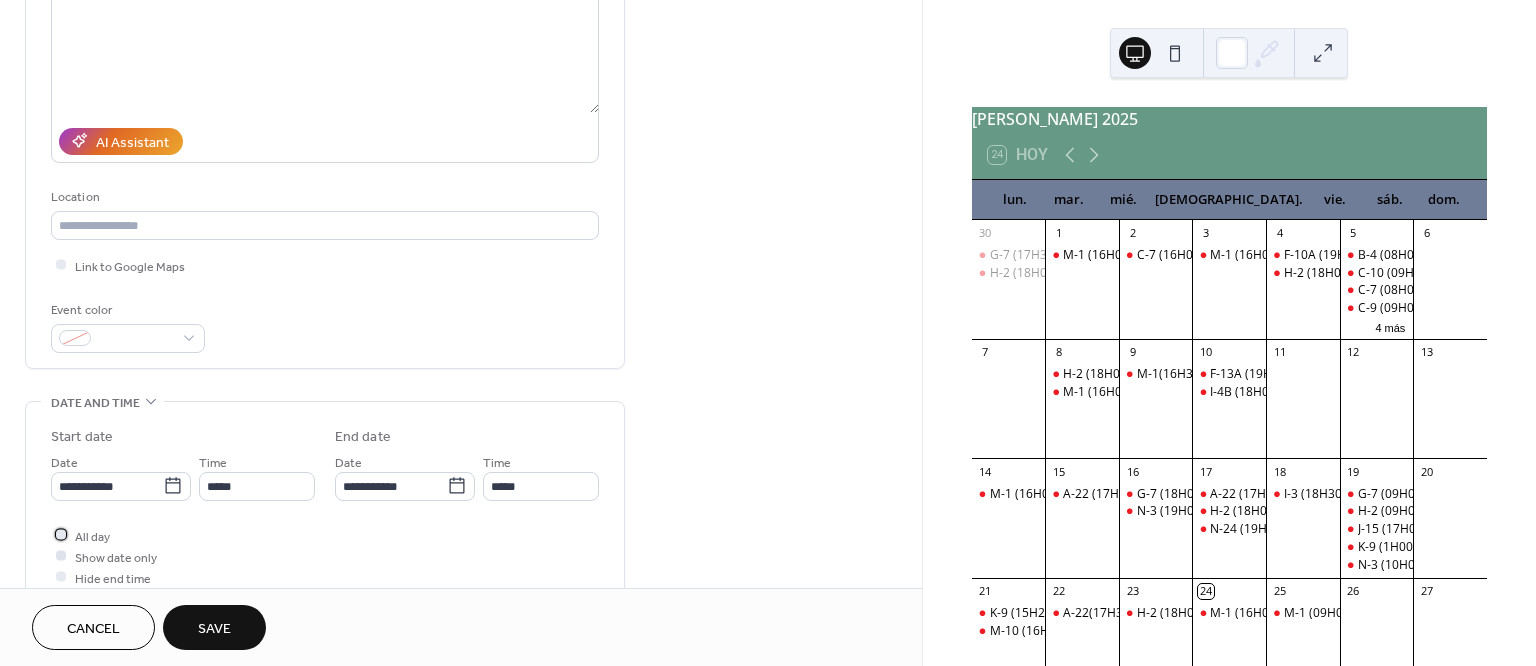 drag, startPoint x: 65, startPoint y: 544, endPoint x: 65, endPoint y: 555, distance: 11 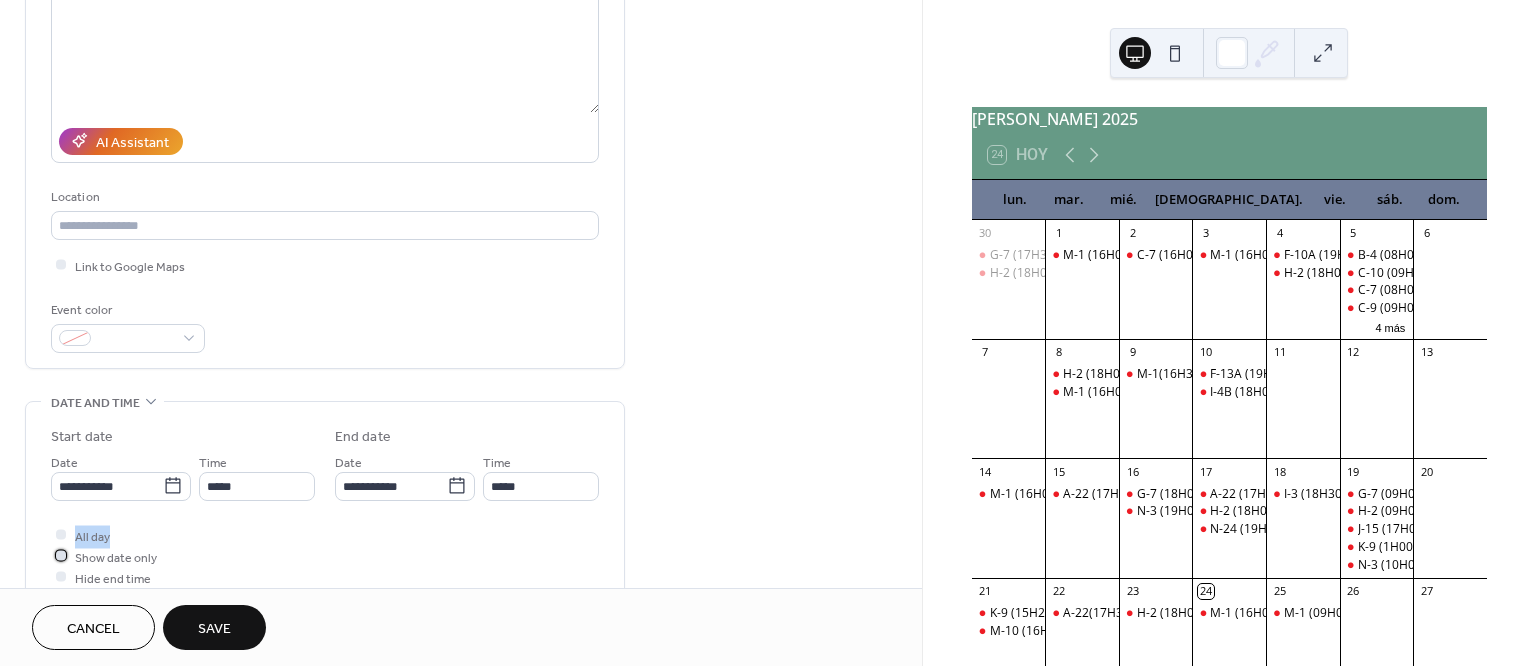 click at bounding box center [61, 556] 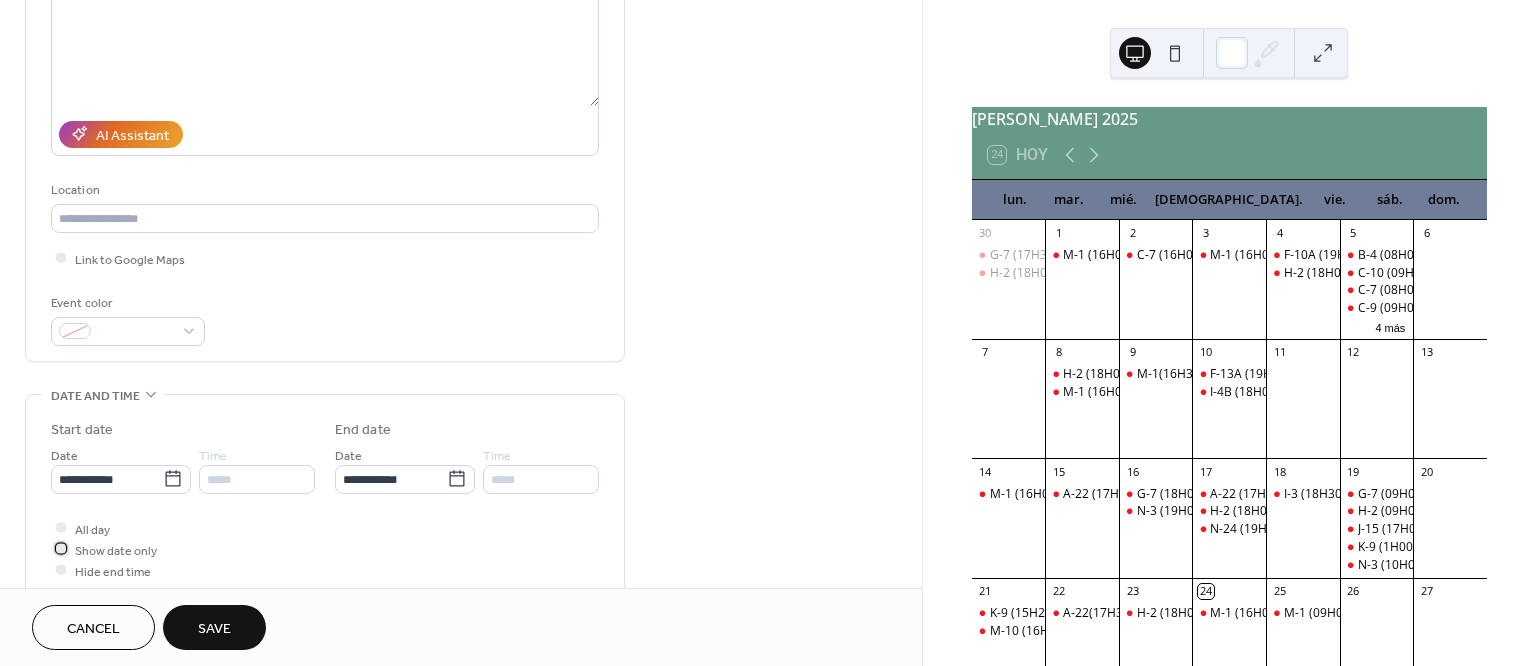 scroll, scrollTop: 375, scrollLeft: 0, axis: vertical 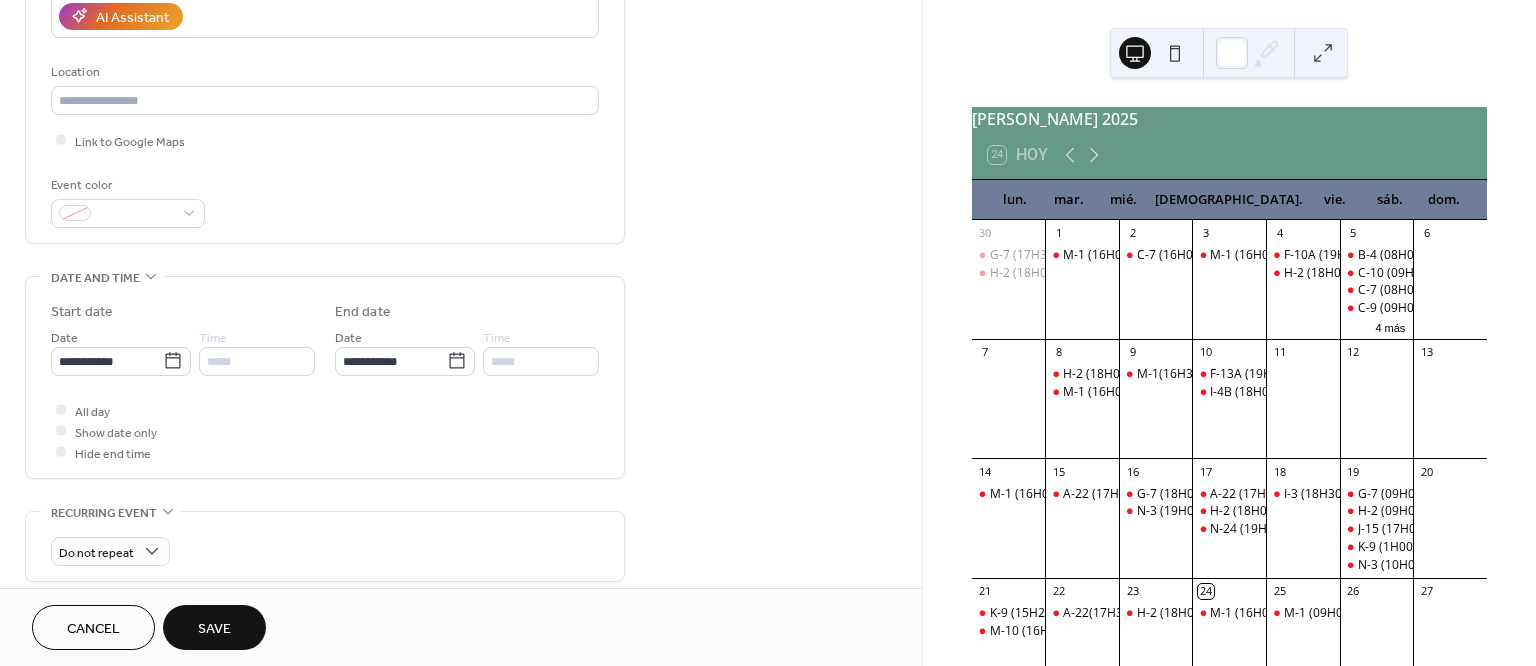 click on "Save" at bounding box center (214, 627) 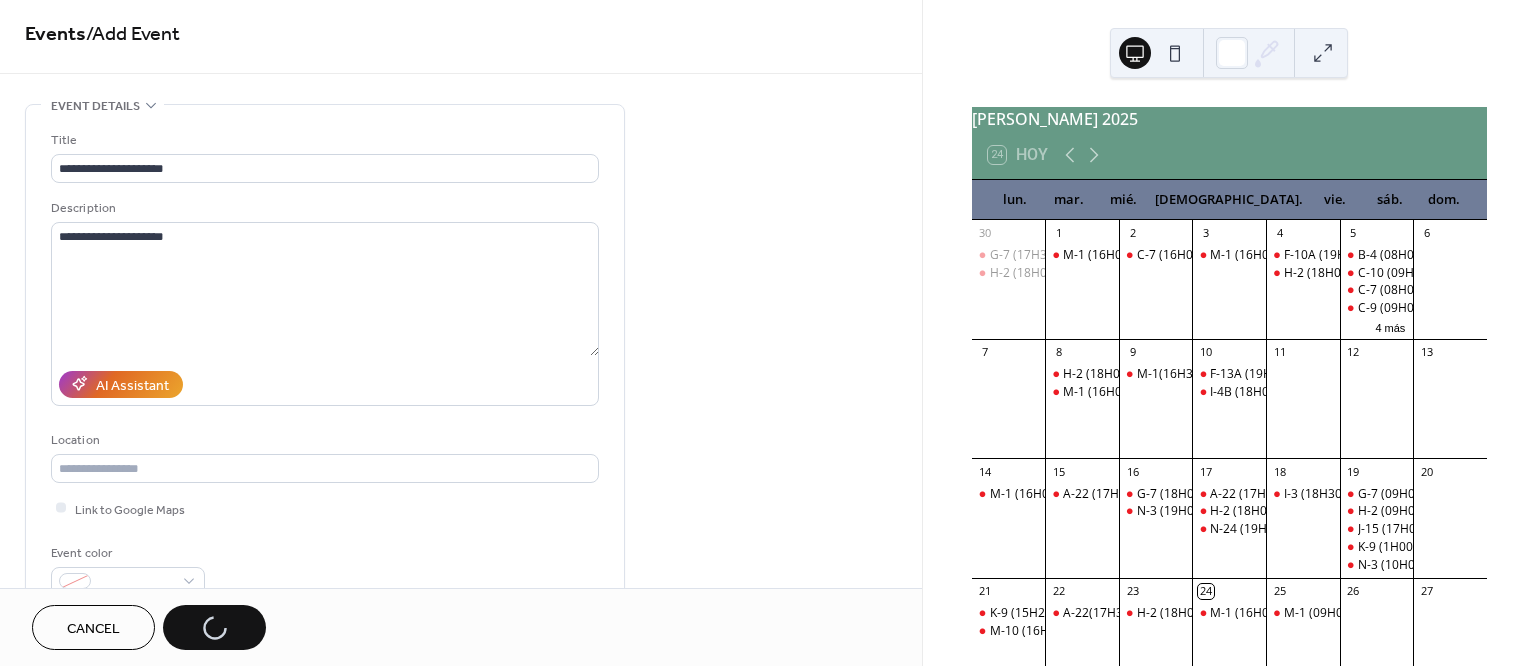 scroll, scrollTop: 0, scrollLeft: 0, axis: both 